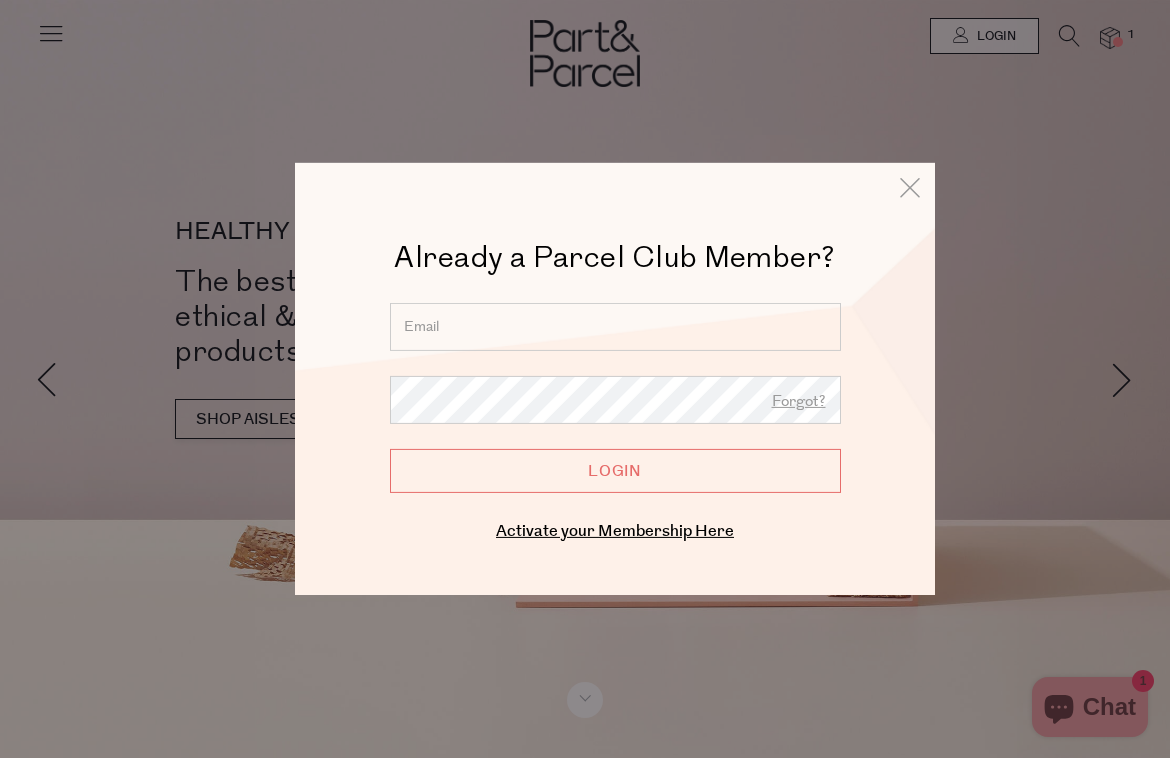 scroll, scrollTop: 0, scrollLeft: 0, axis: both 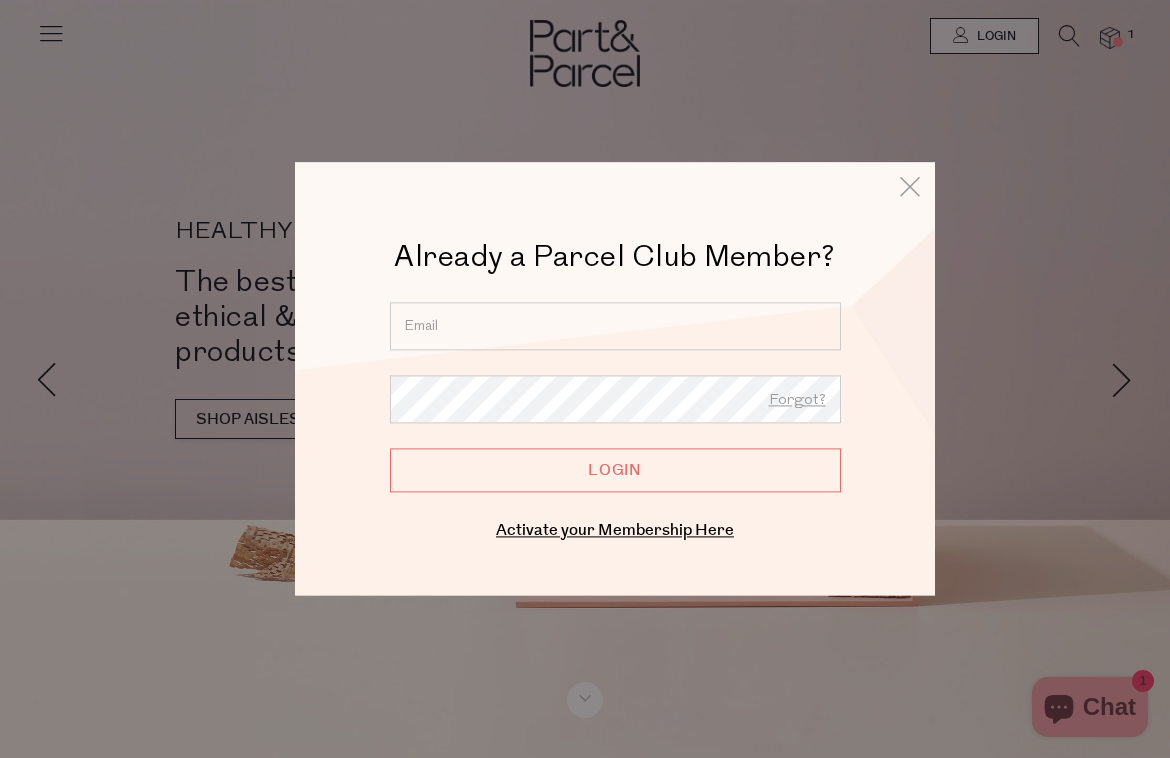 click at bounding box center (615, 326) 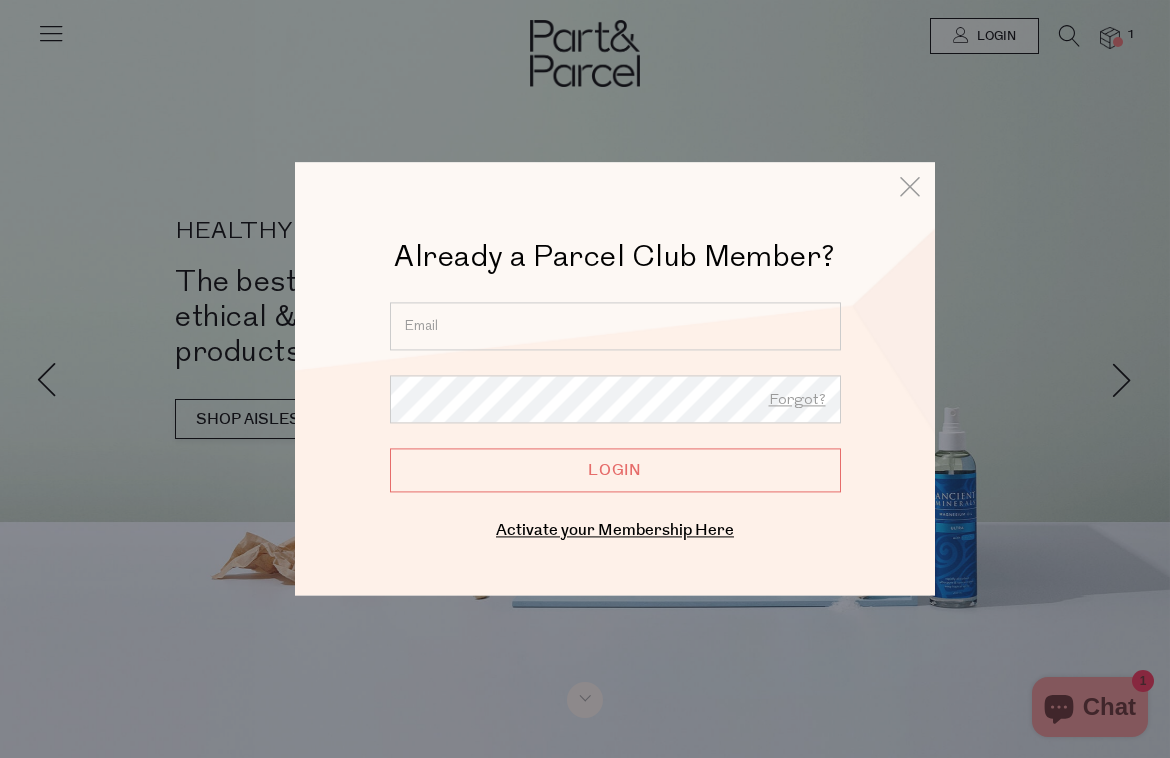 type on "kristirosefarrell@gmail.com" 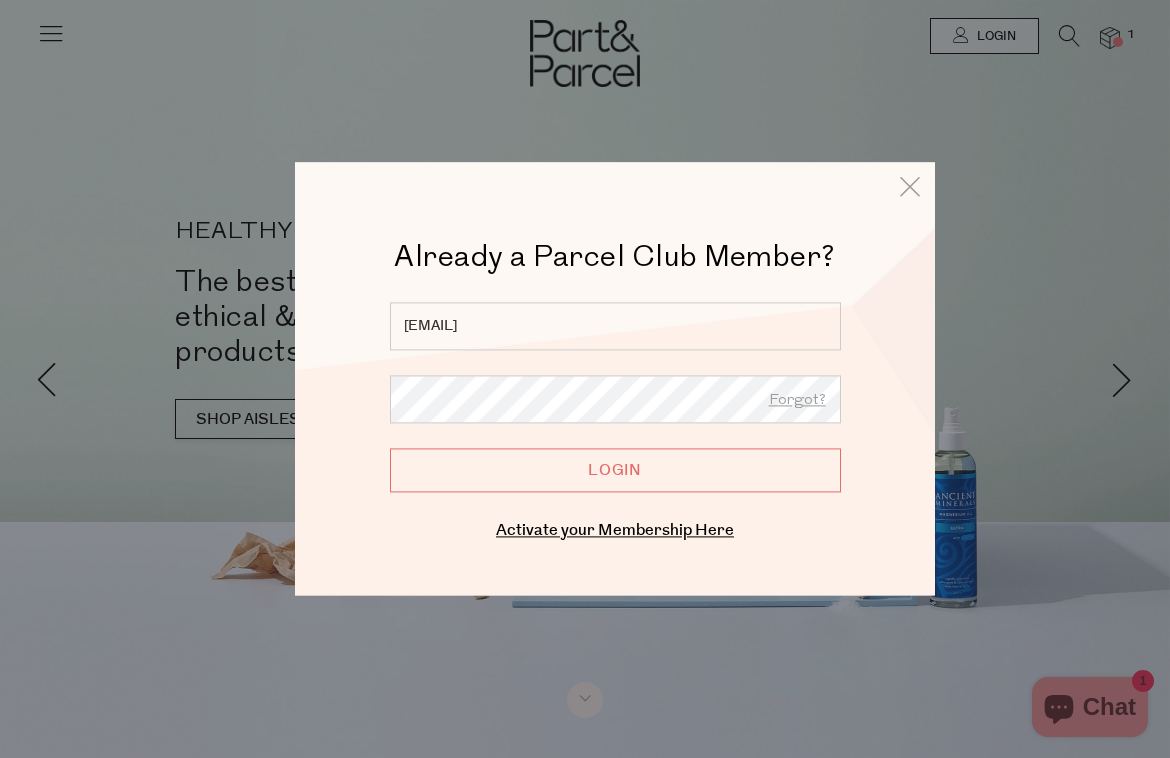 click on "Login" at bounding box center (615, 470) 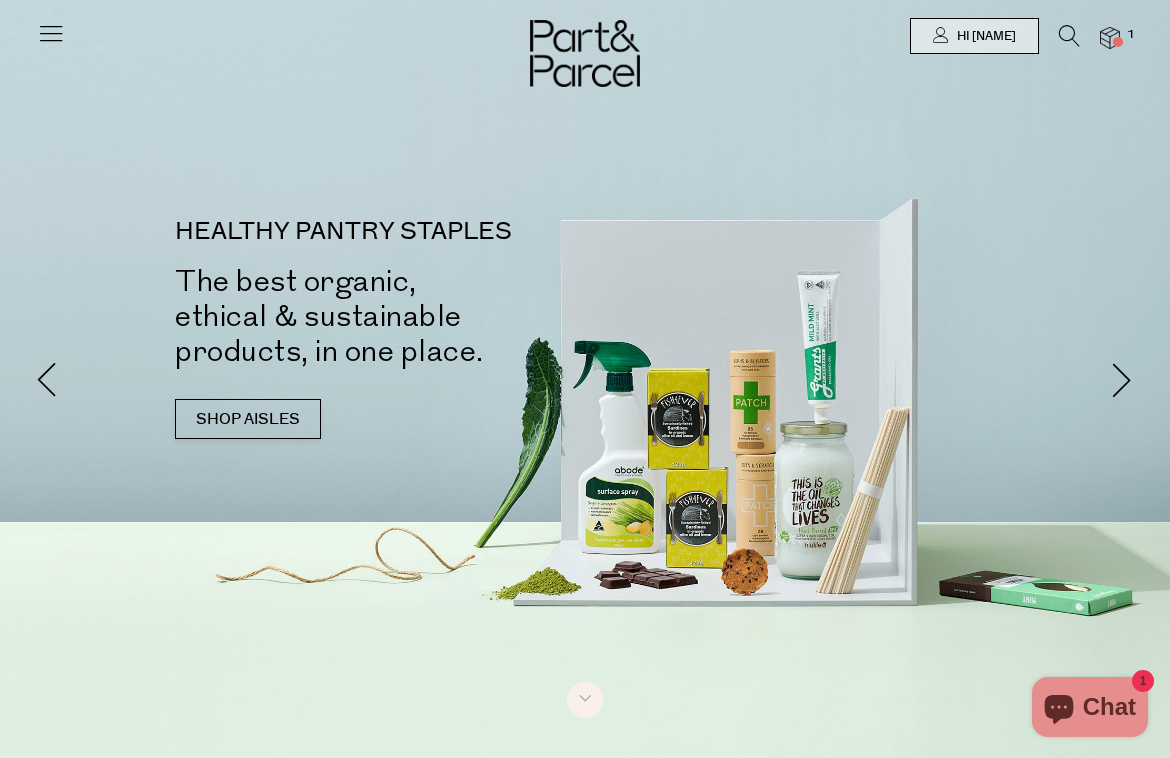 scroll, scrollTop: 0, scrollLeft: 0, axis: both 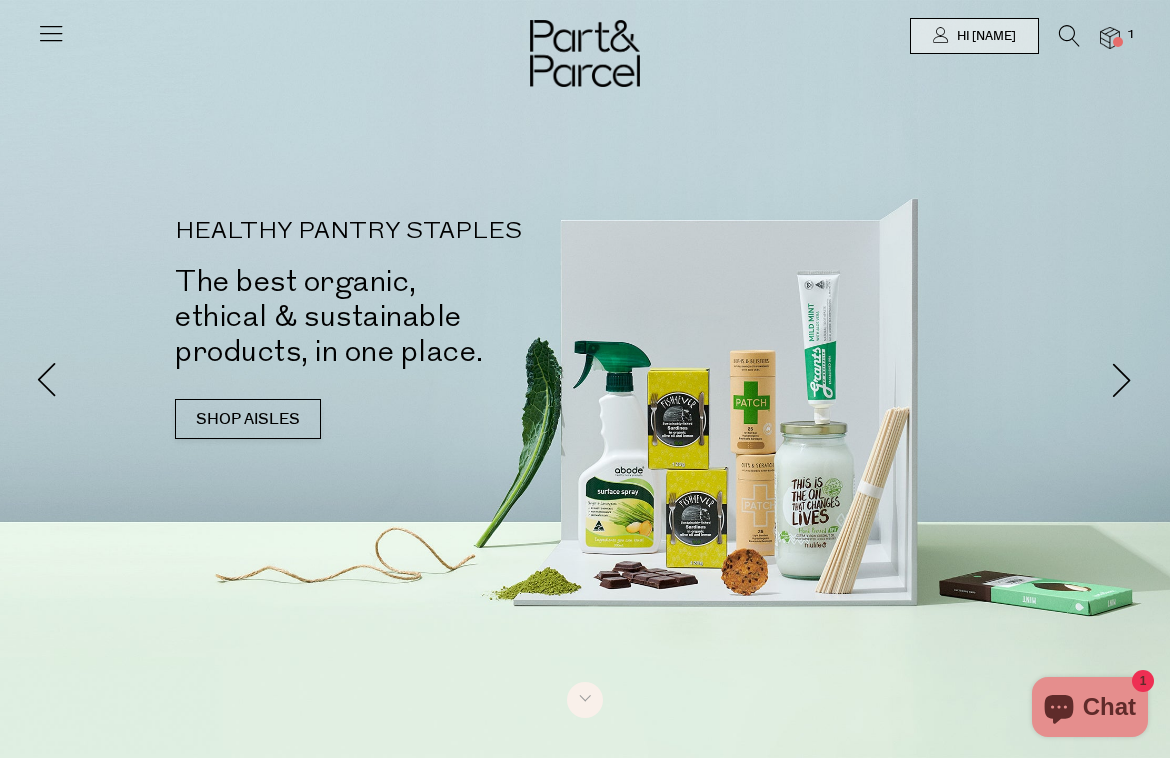 click at bounding box center (1059, 40) 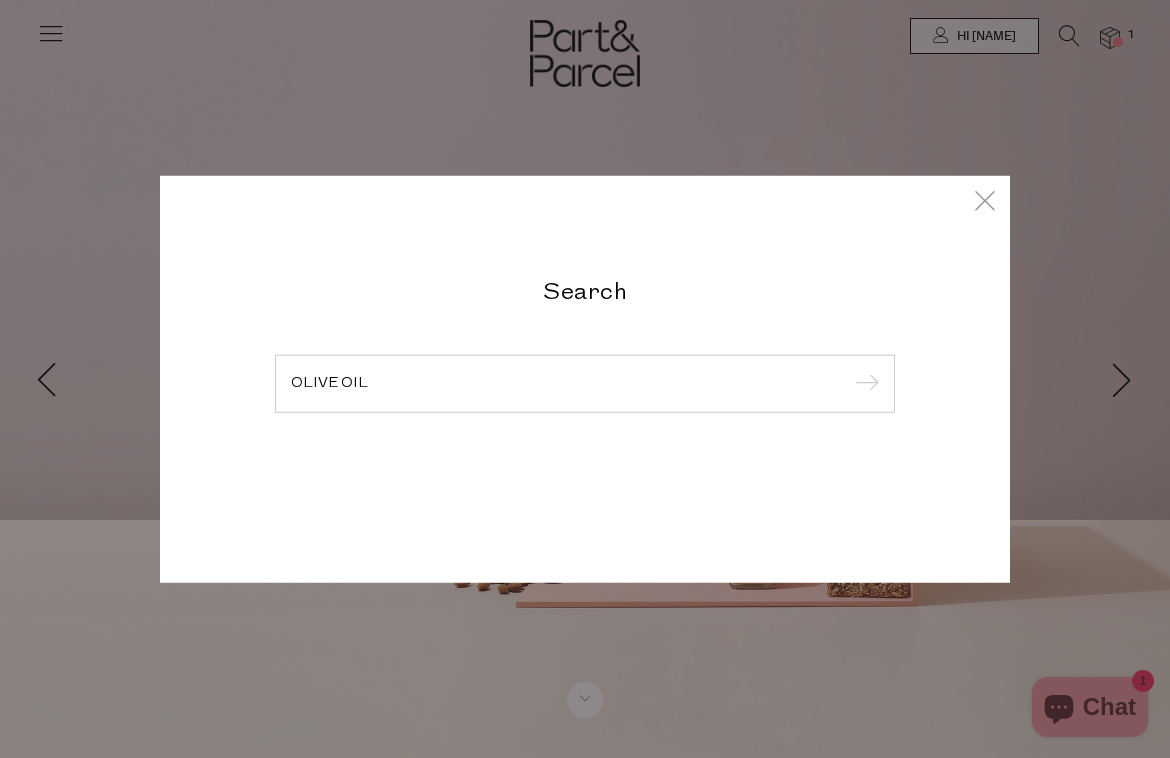 type on "OLIVE OIL" 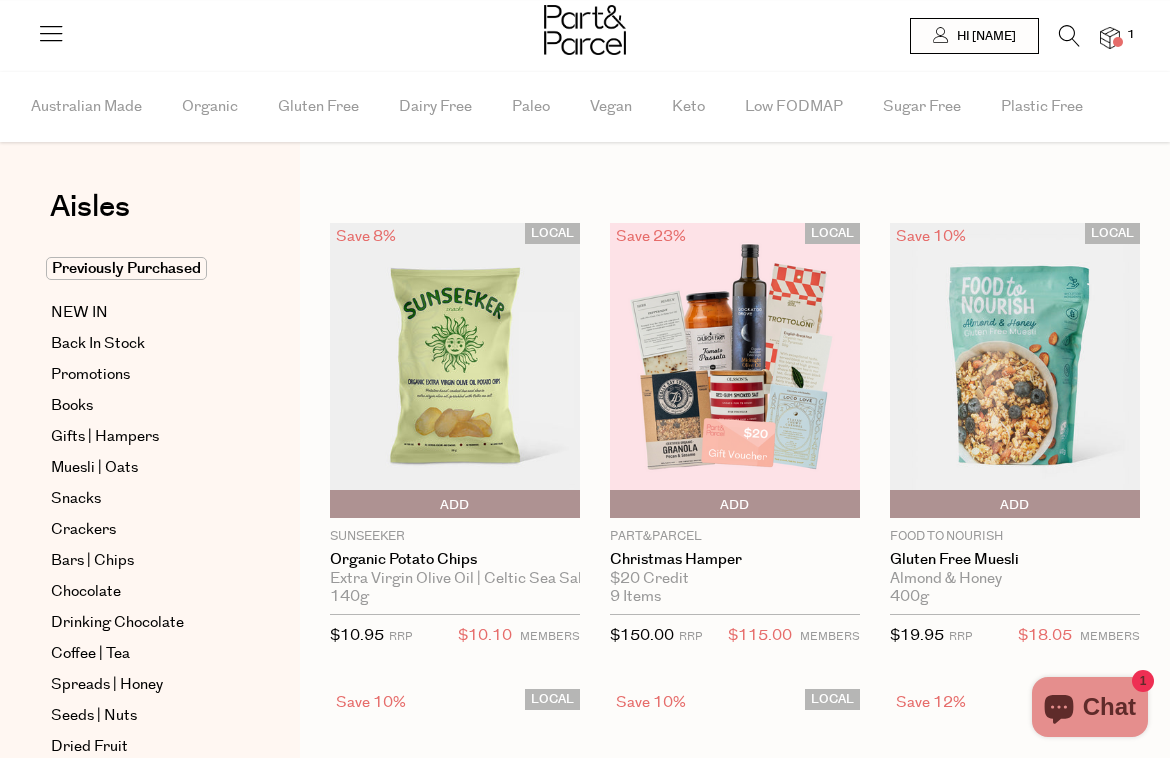 scroll, scrollTop: 0, scrollLeft: 0, axis: both 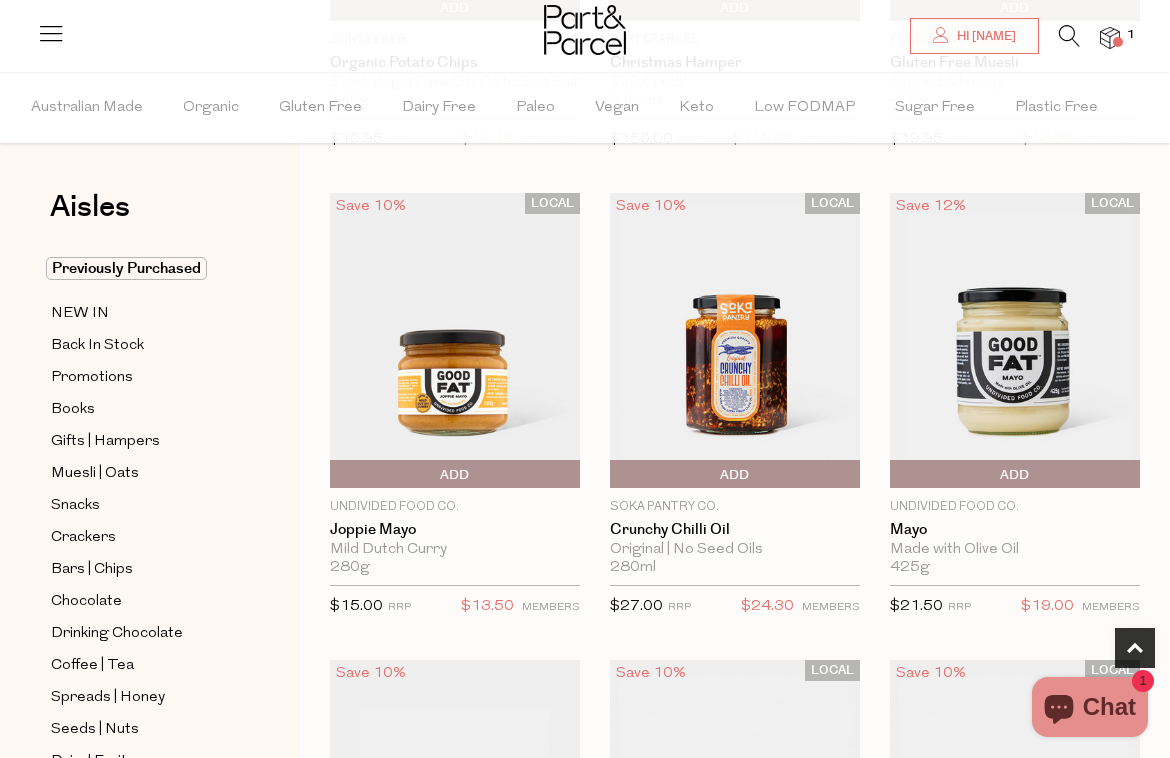 click on "Add To Parcel" at bounding box center [895, 475] 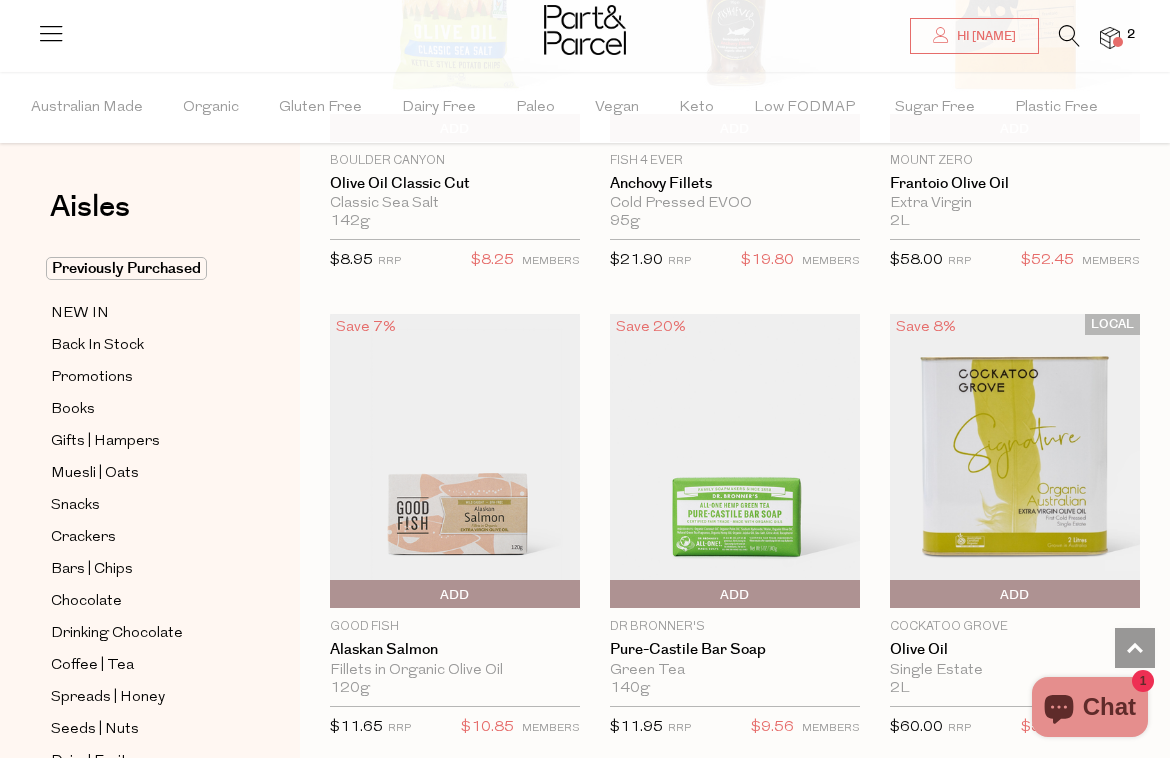 scroll, scrollTop: 3752, scrollLeft: 0, axis: vertical 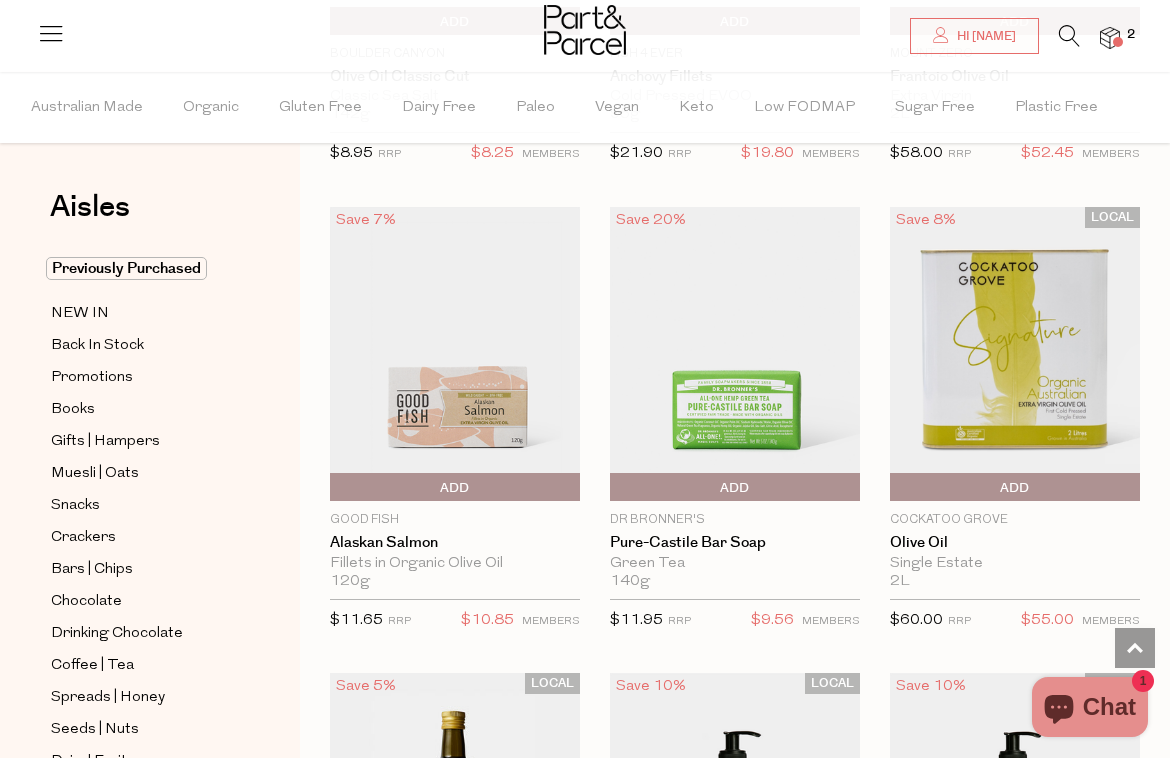 click on "Add To Parcel" at bounding box center (1015, 488) 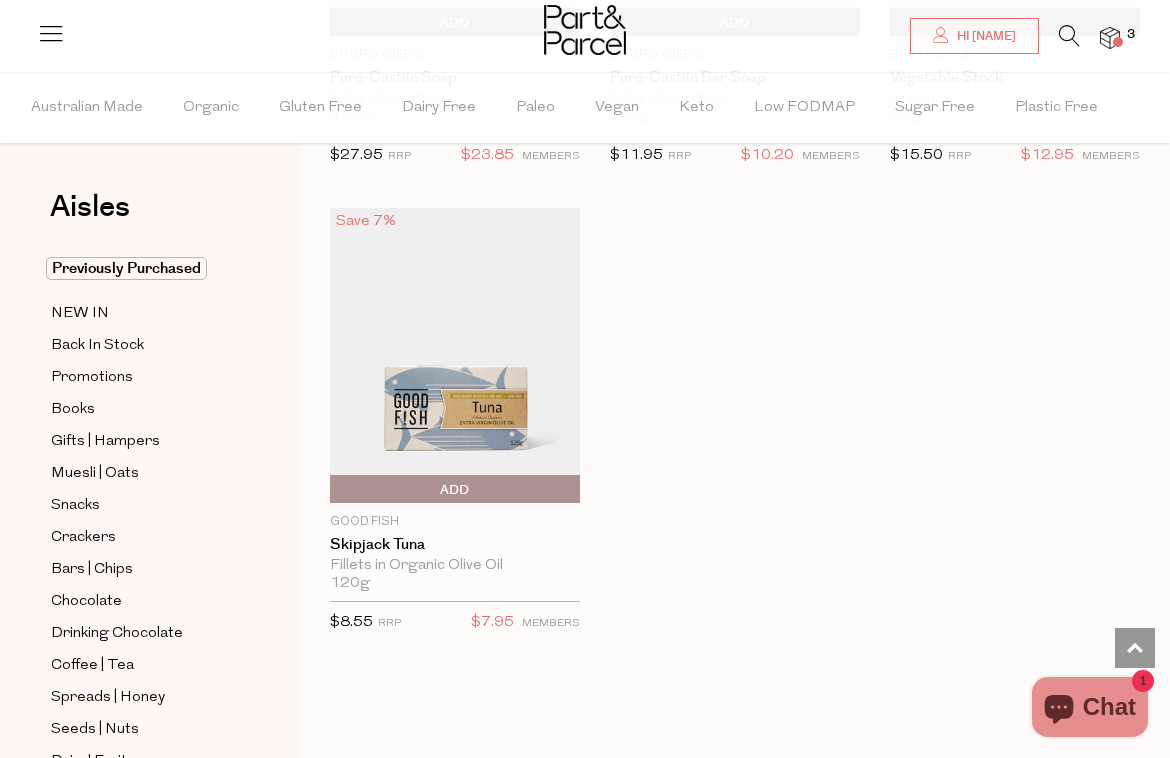 scroll, scrollTop: 6551, scrollLeft: 0, axis: vertical 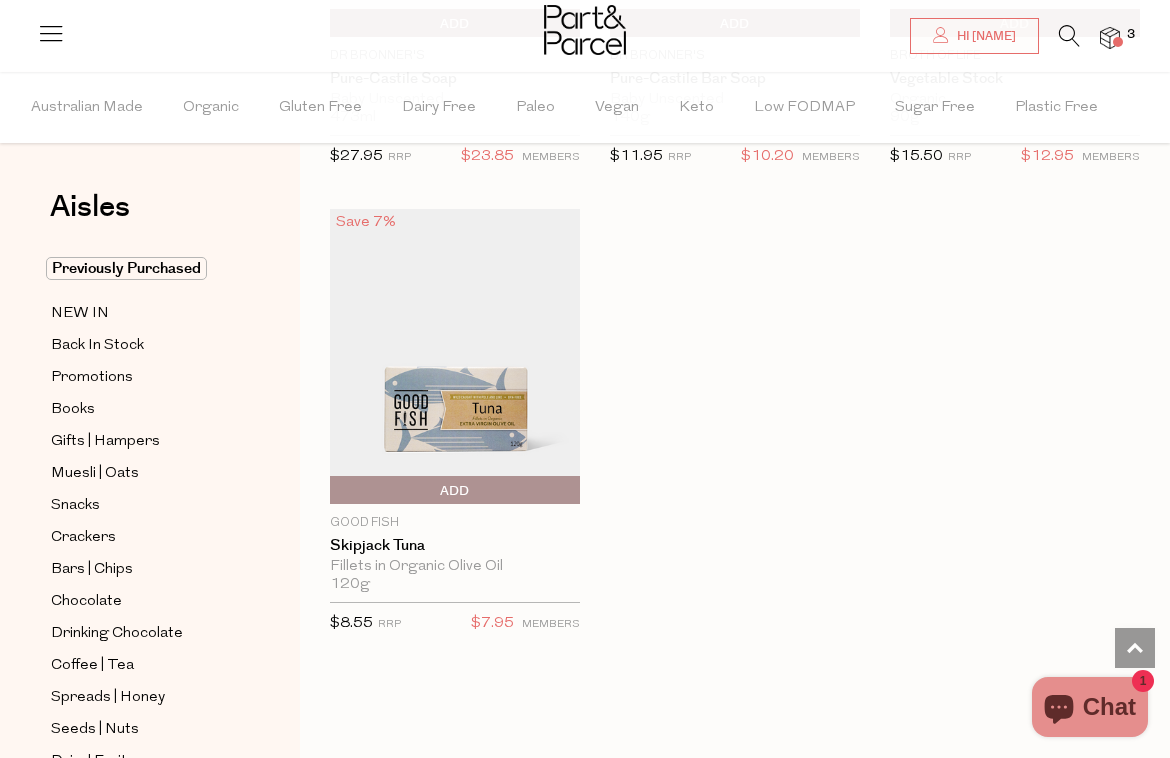 click at bounding box center [1069, 36] 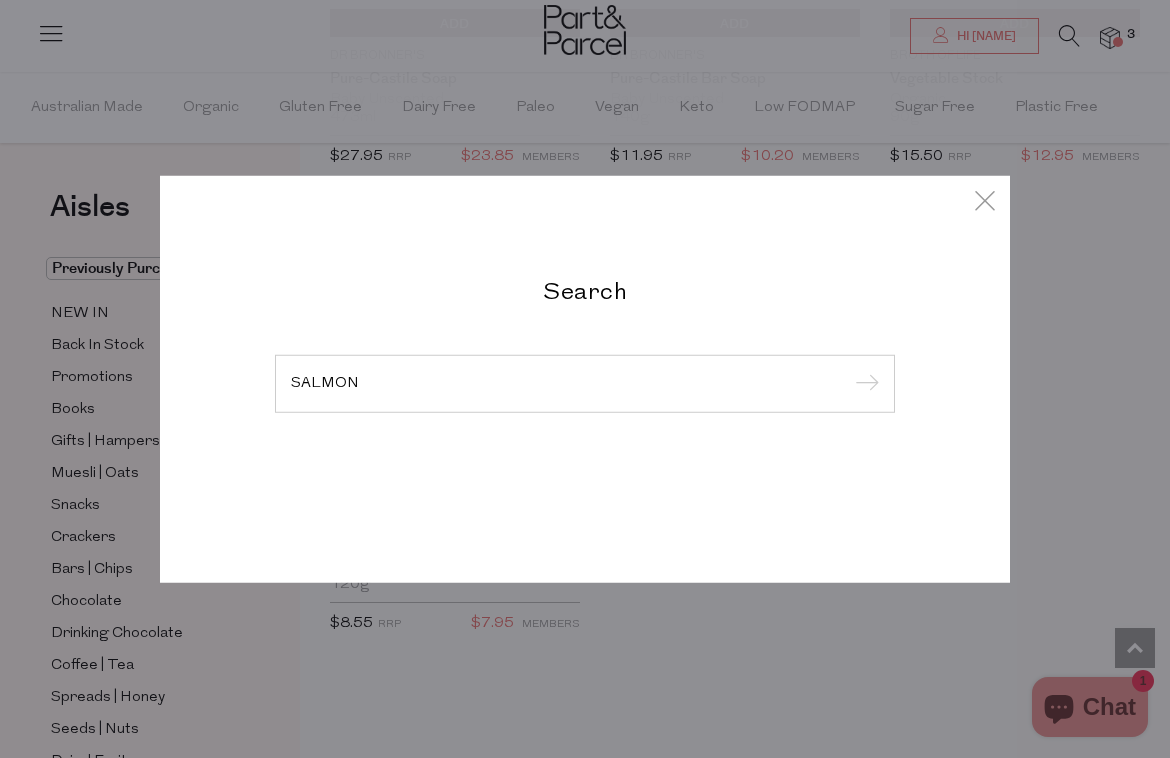 type on "SALMON" 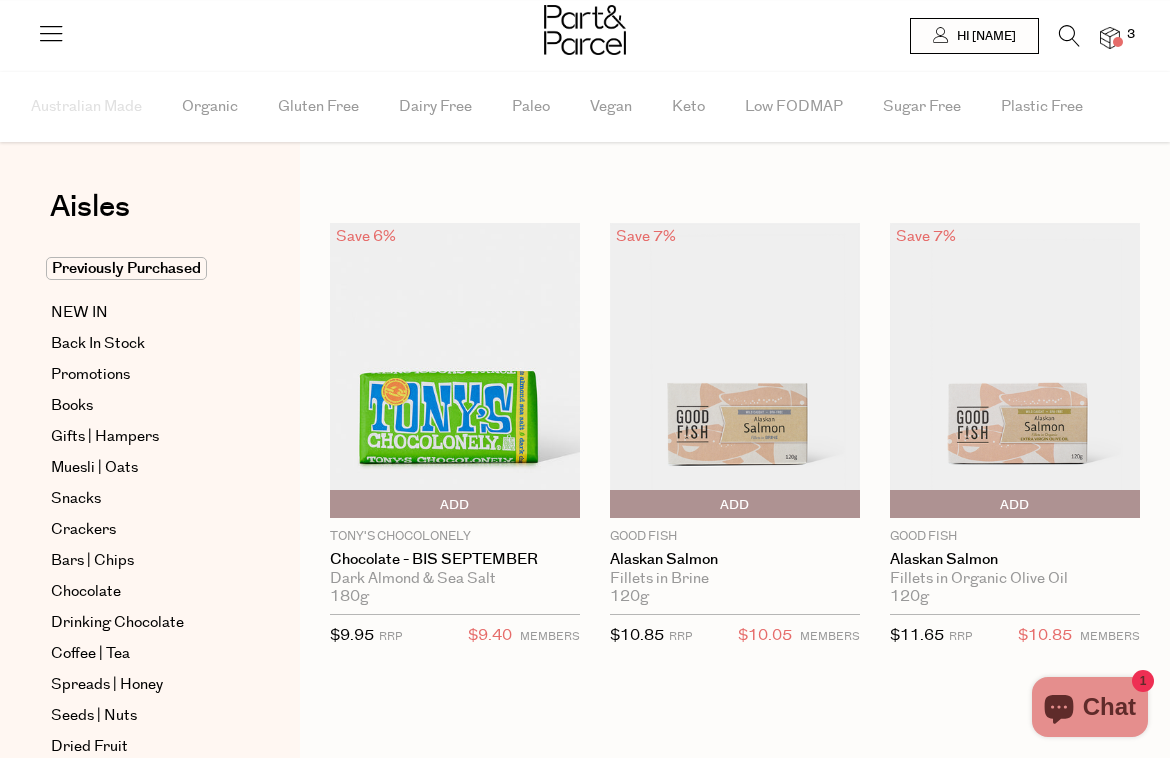 scroll, scrollTop: 0, scrollLeft: 0, axis: both 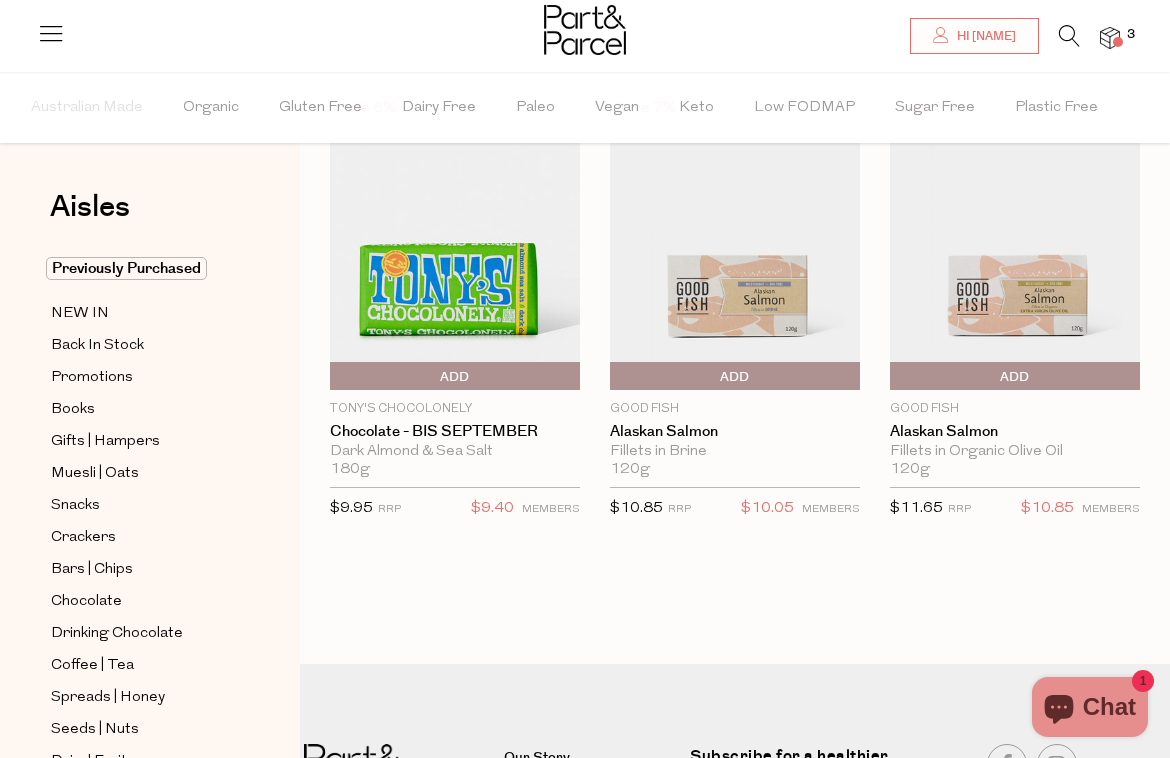 click on "Add To Parcel" at bounding box center (1015, 377) 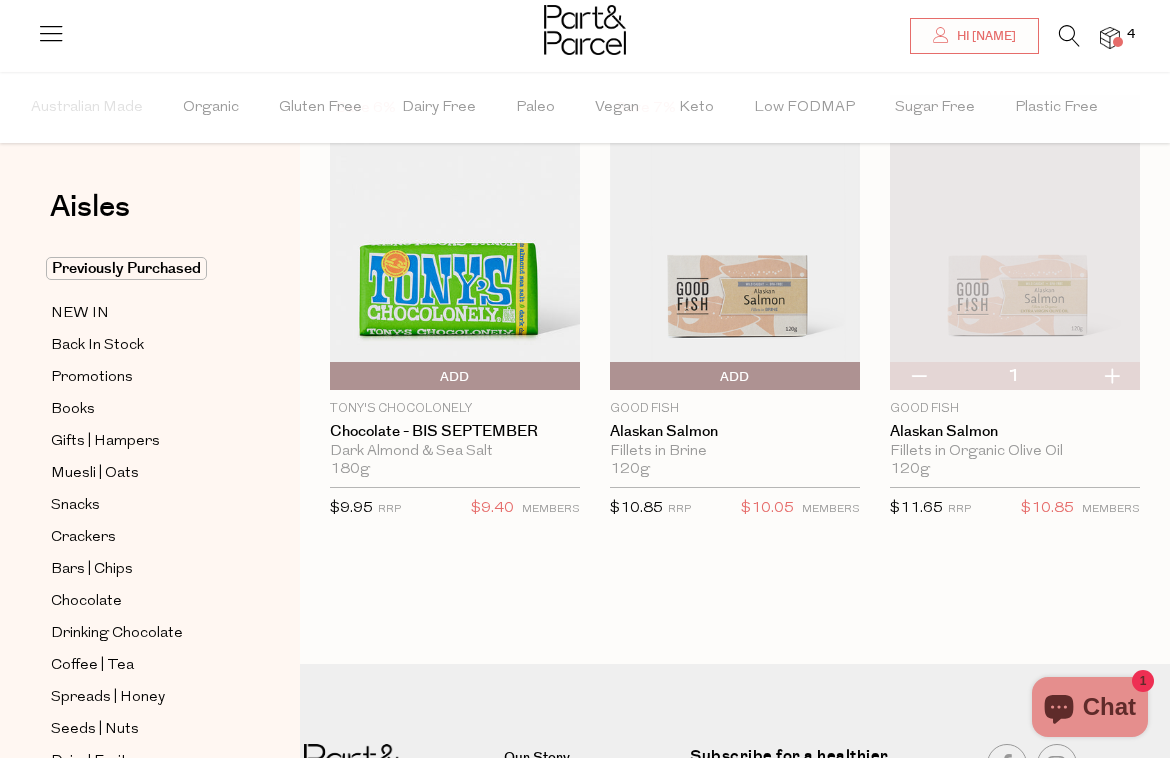 click at bounding box center (1111, 376) 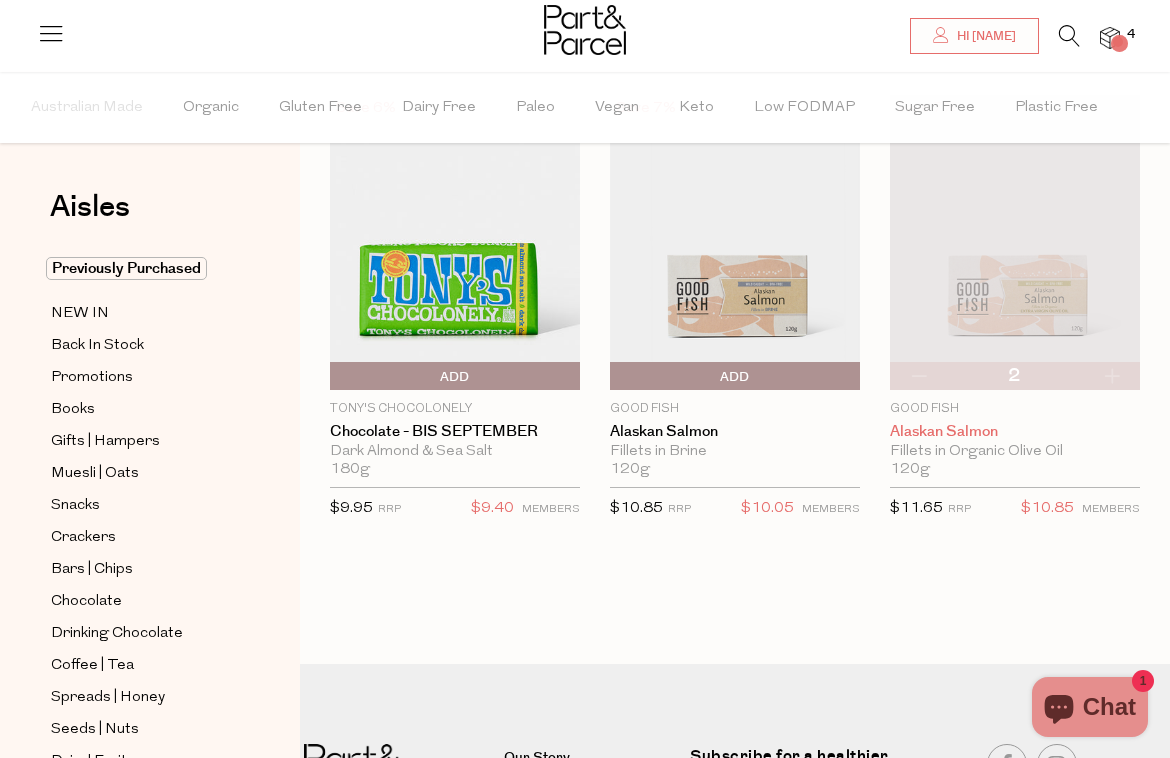 click on "Alaskan Salmon" at bounding box center (1015, 432) 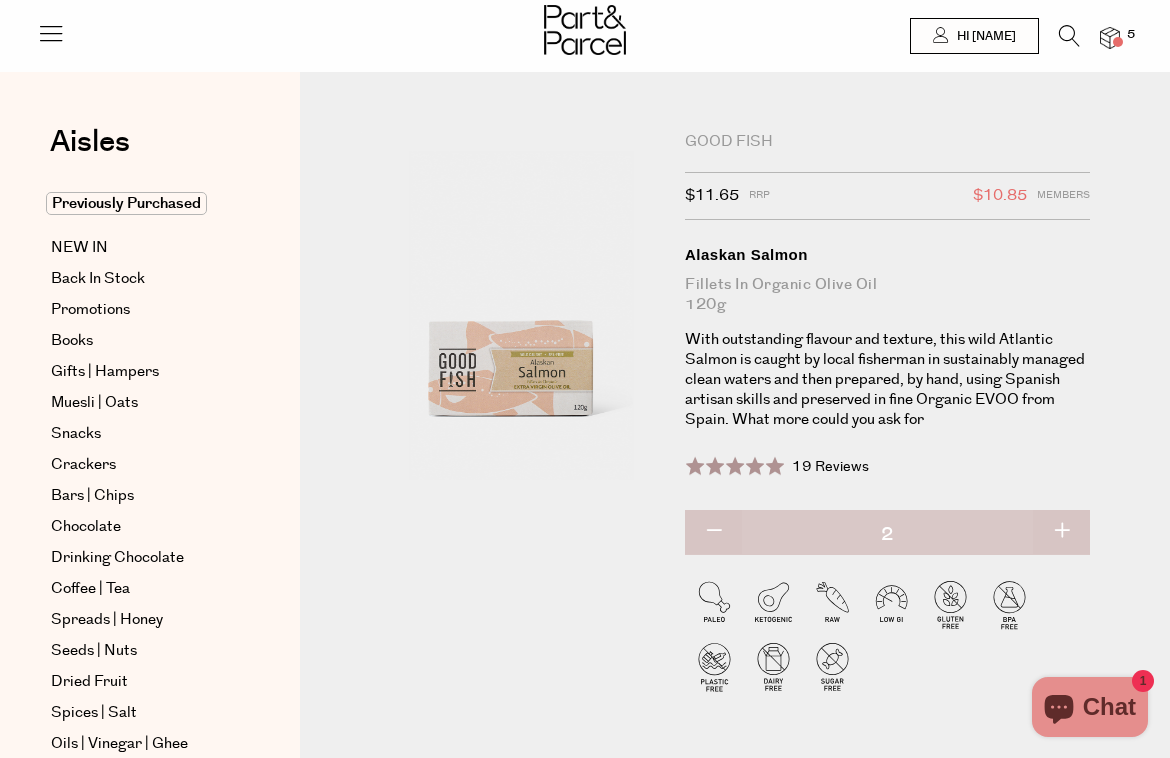 scroll, scrollTop: 0, scrollLeft: 0, axis: both 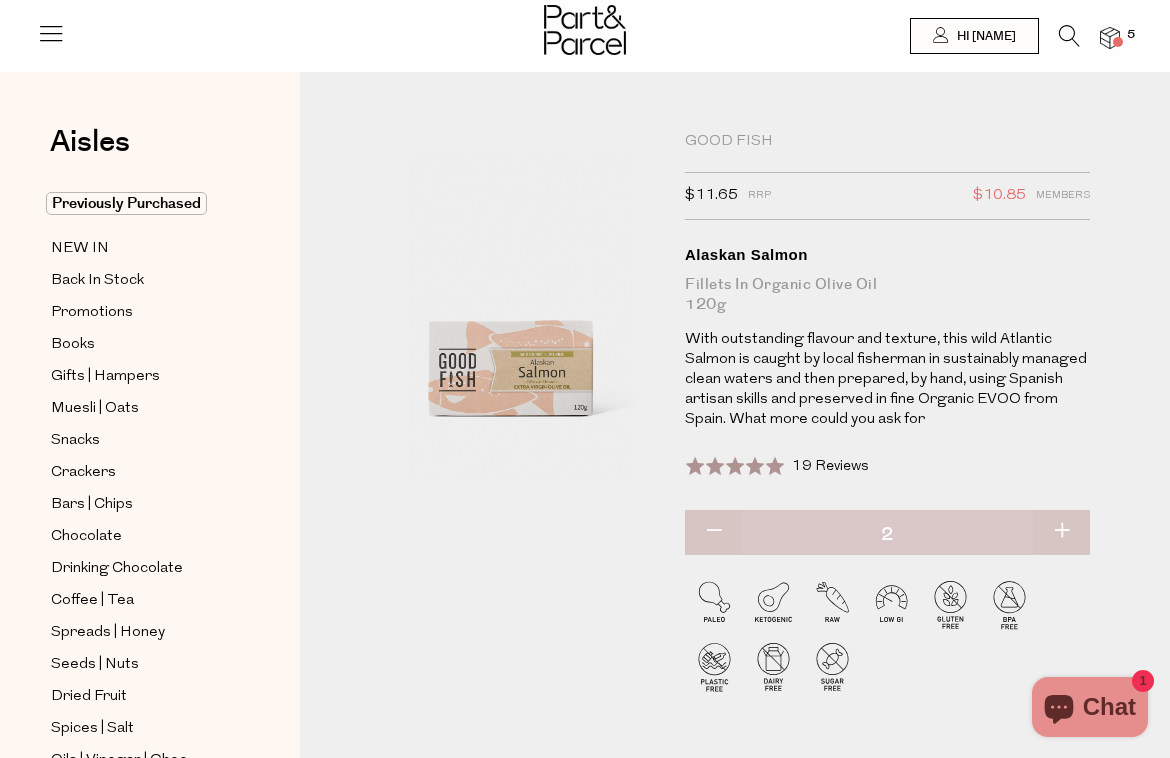 click at bounding box center (1069, 36) 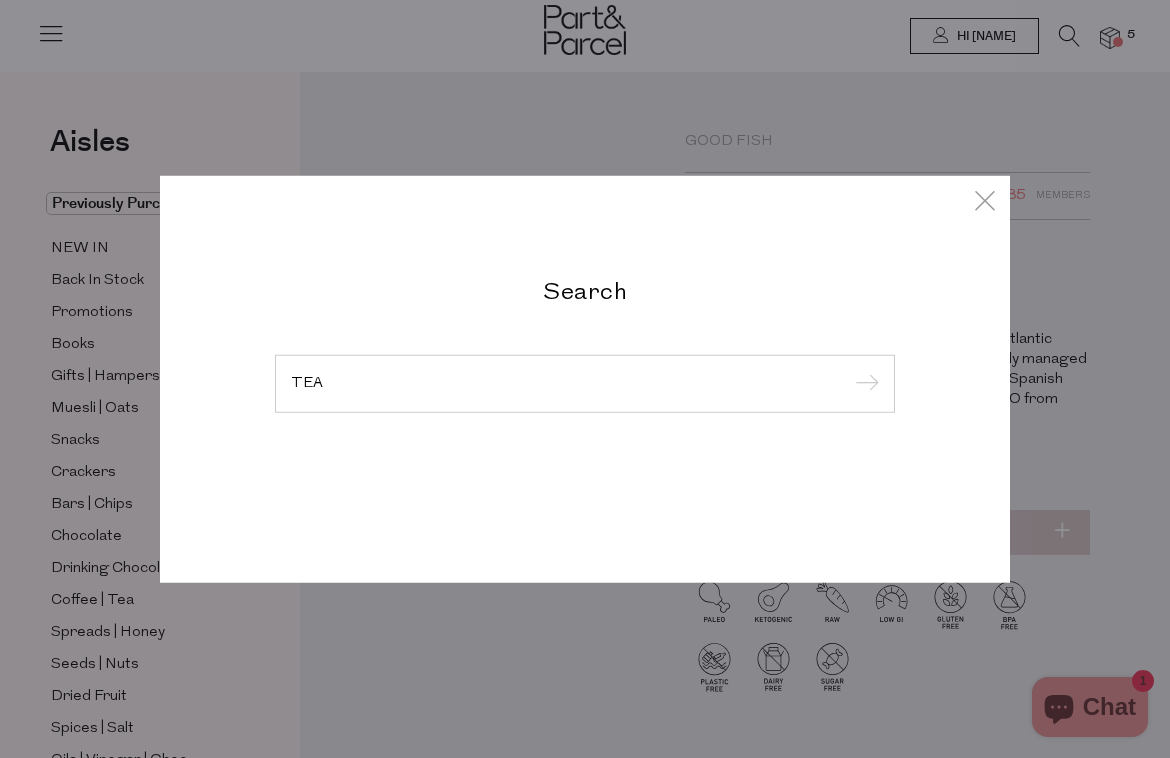 type on "TEA" 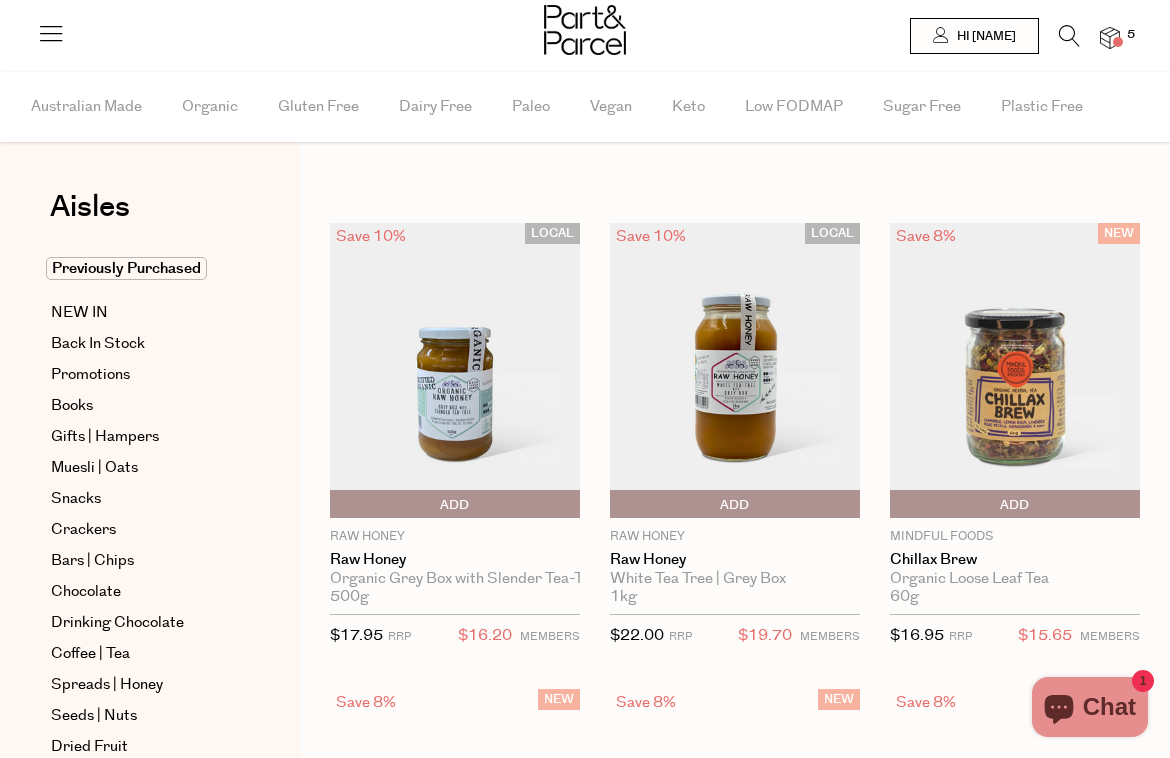 scroll, scrollTop: 0, scrollLeft: 0, axis: both 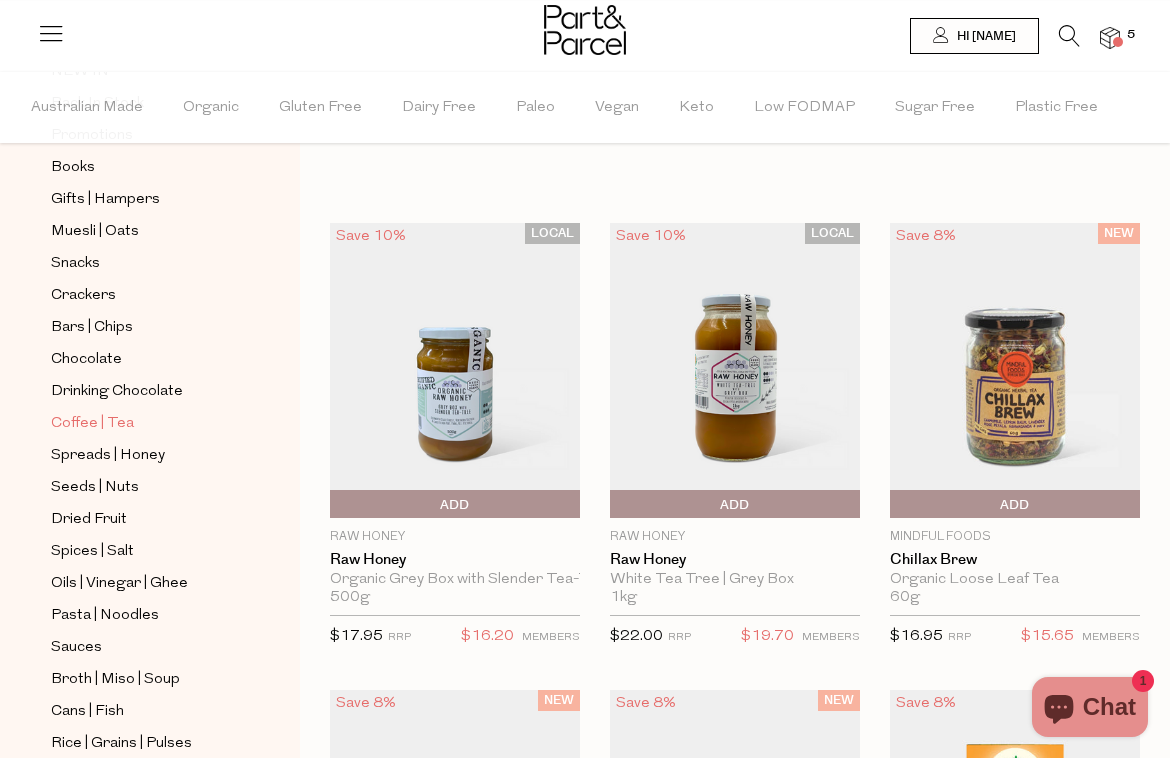 click on "Coffee | Tea" at bounding box center [92, 424] 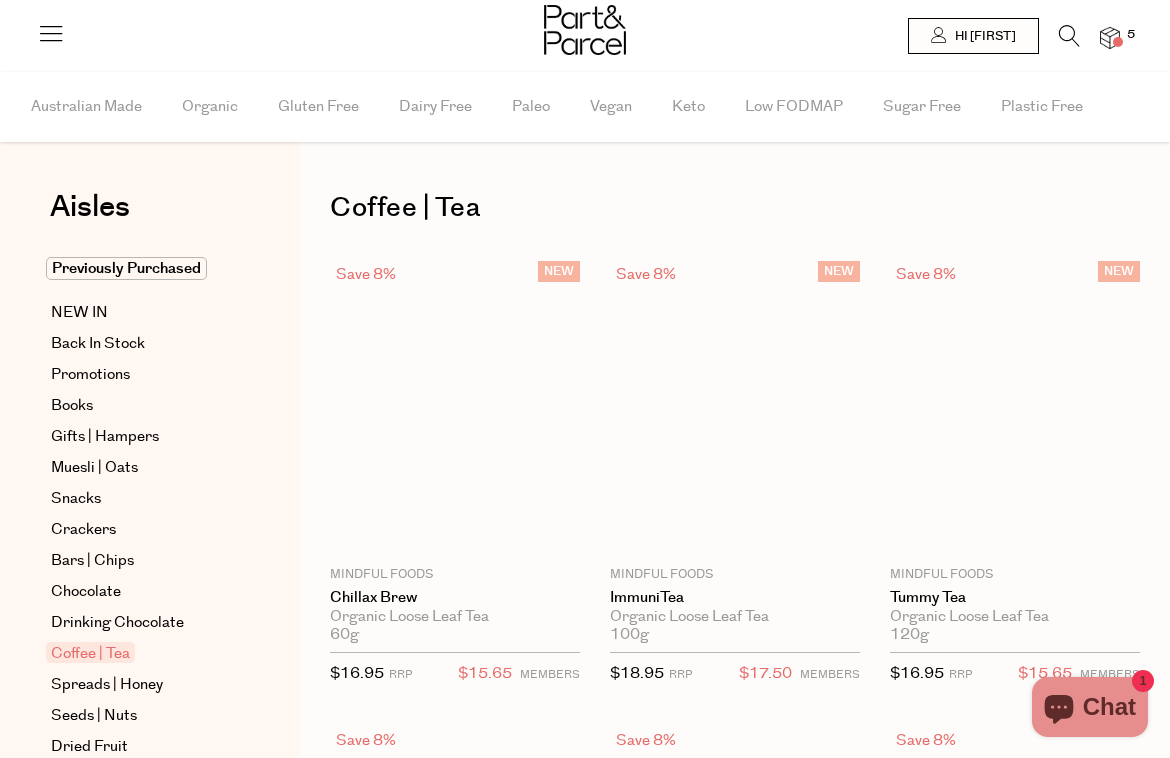 scroll, scrollTop: 0, scrollLeft: 0, axis: both 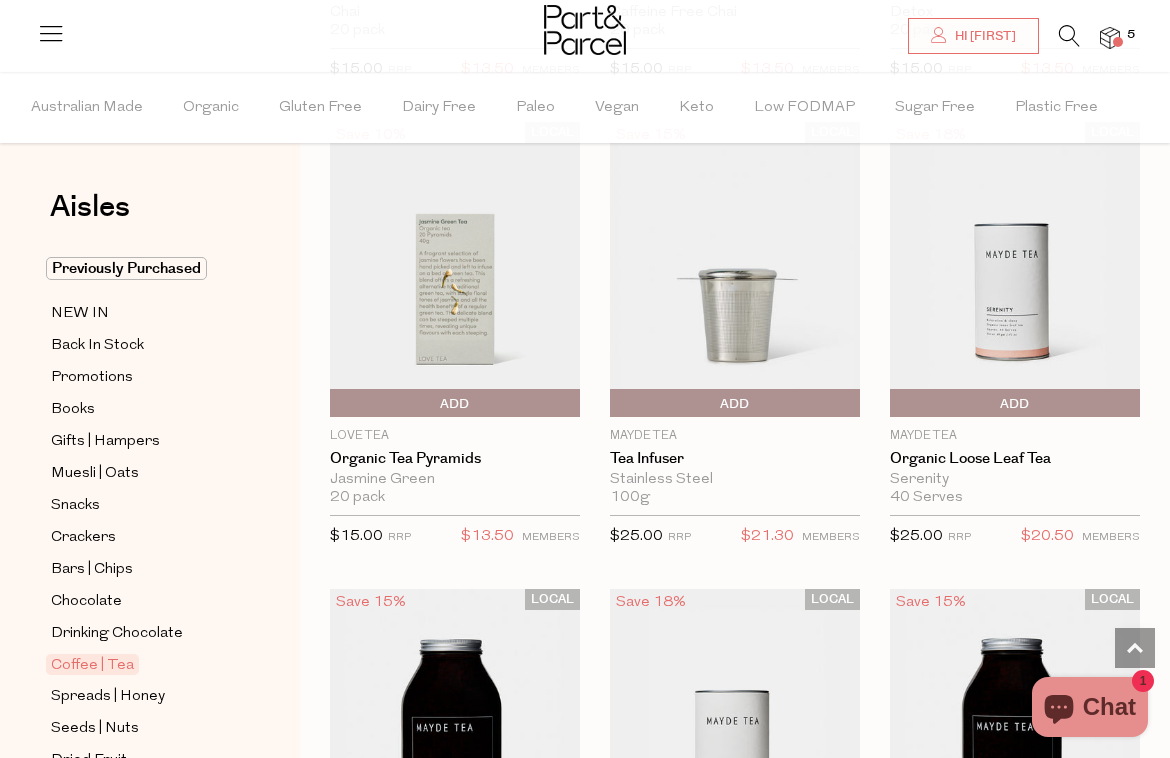 click at bounding box center [735, 269] 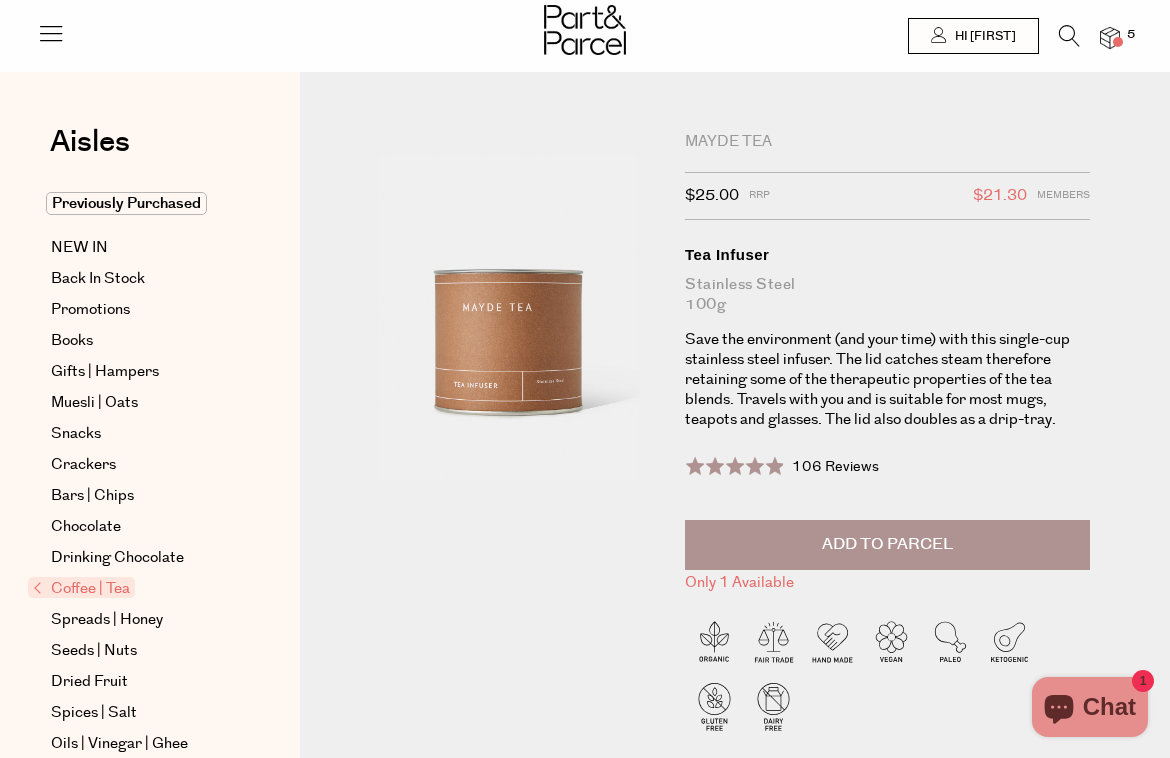 scroll, scrollTop: 0, scrollLeft: 0, axis: both 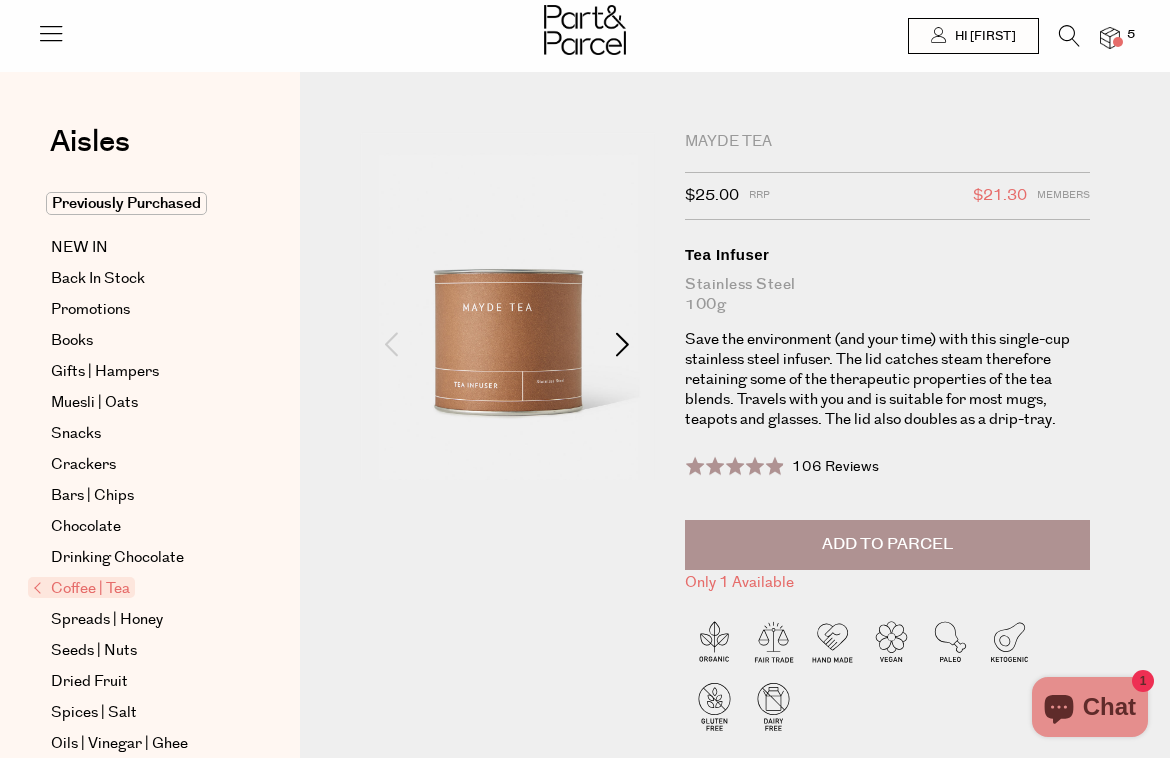 click at bounding box center [623, 344] 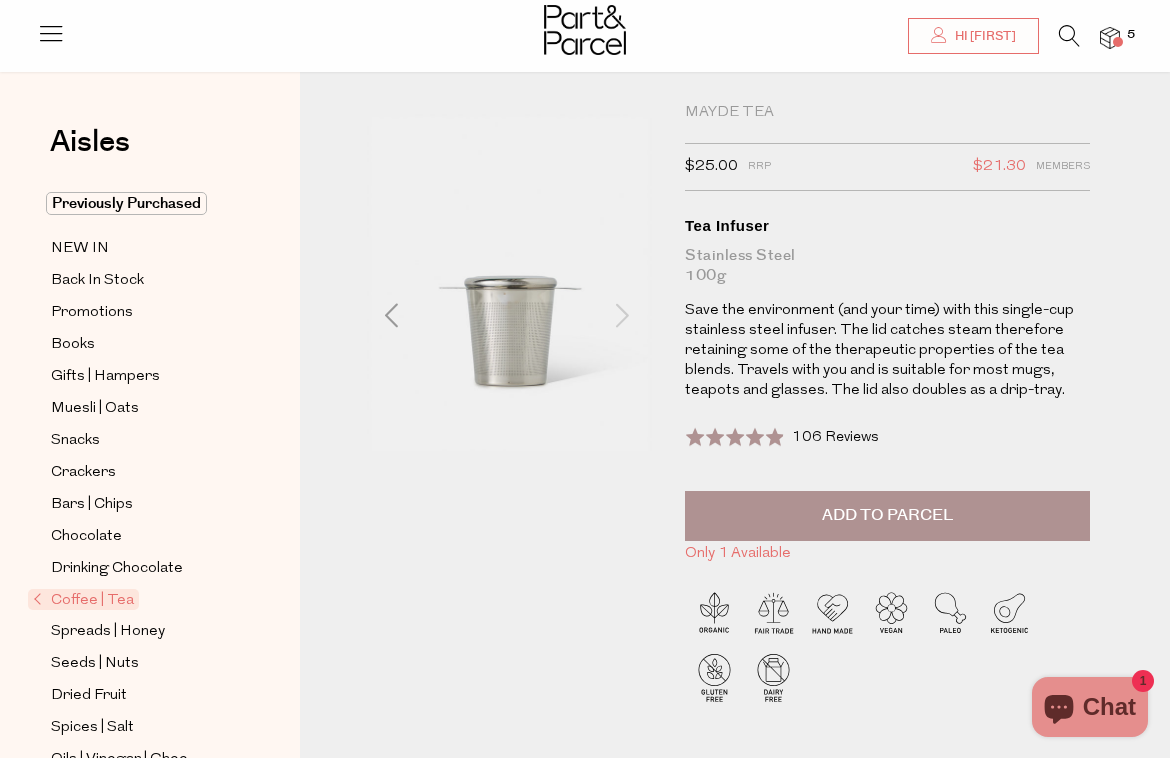 scroll, scrollTop: 28, scrollLeft: 0, axis: vertical 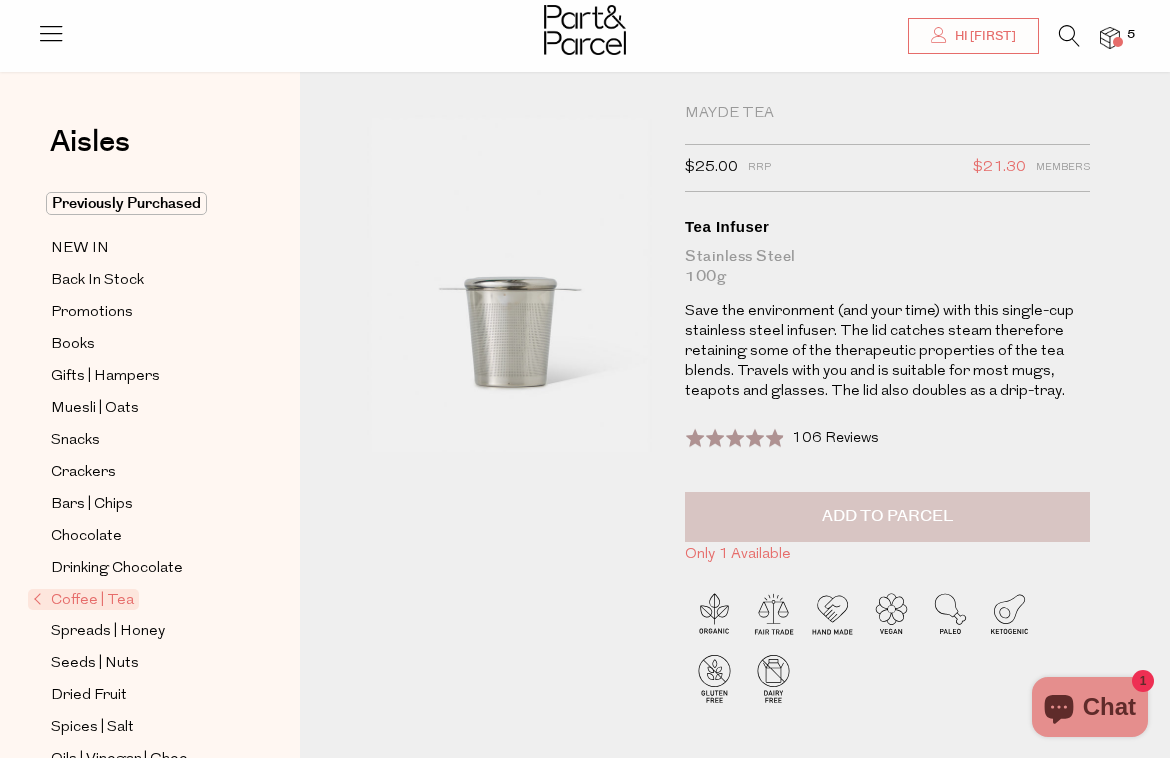 click on "Add to Parcel" at bounding box center [887, 517] 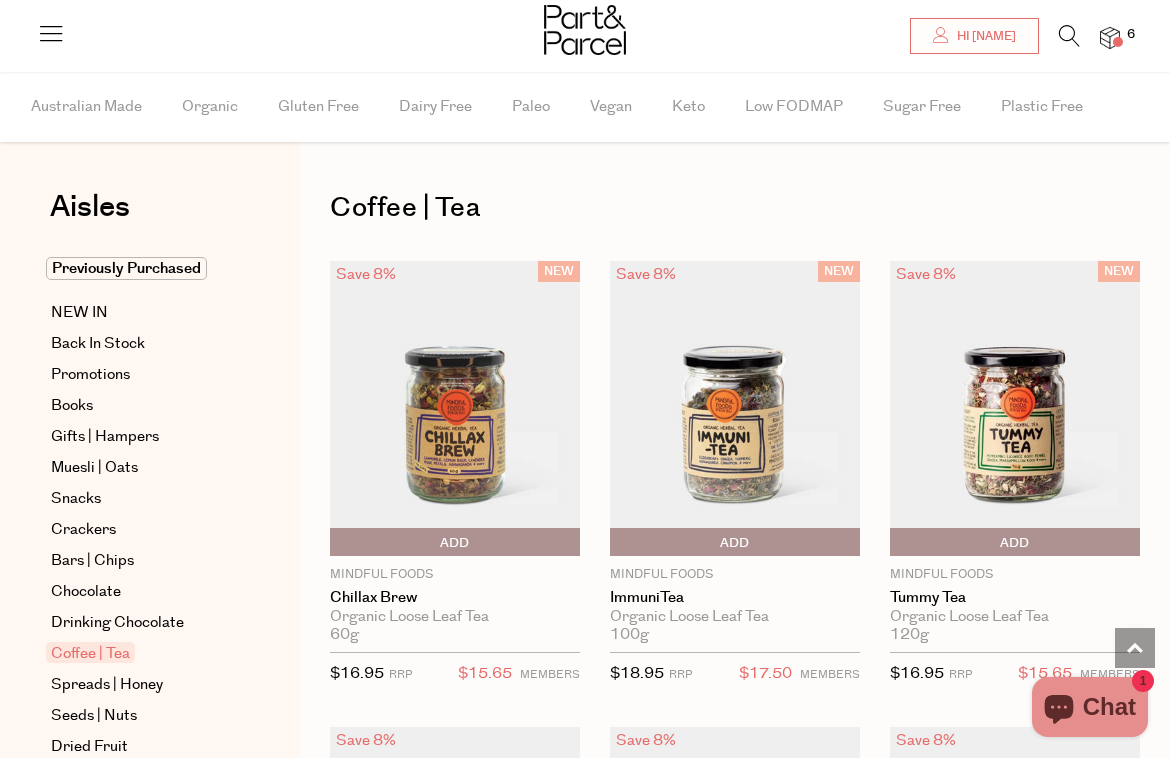 scroll, scrollTop: 5066, scrollLeft: 0, axis: vertical 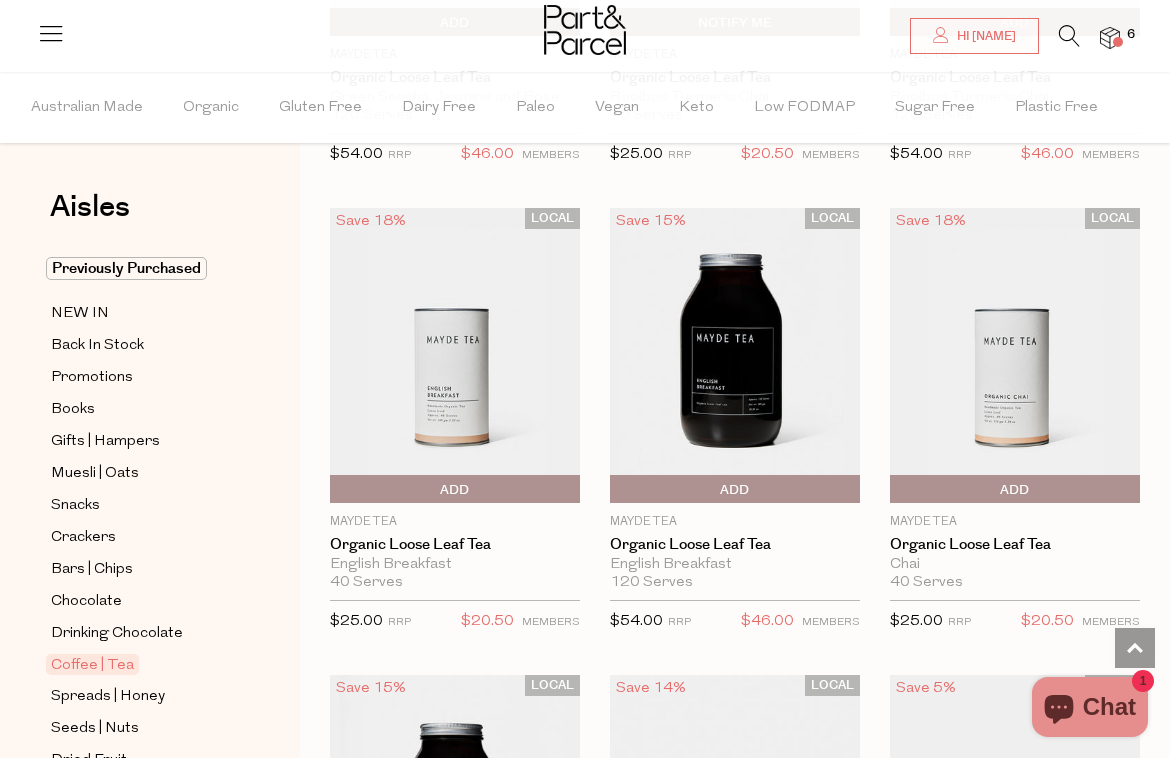 click on "Add To Parcel" at bounding box center [735, 490] 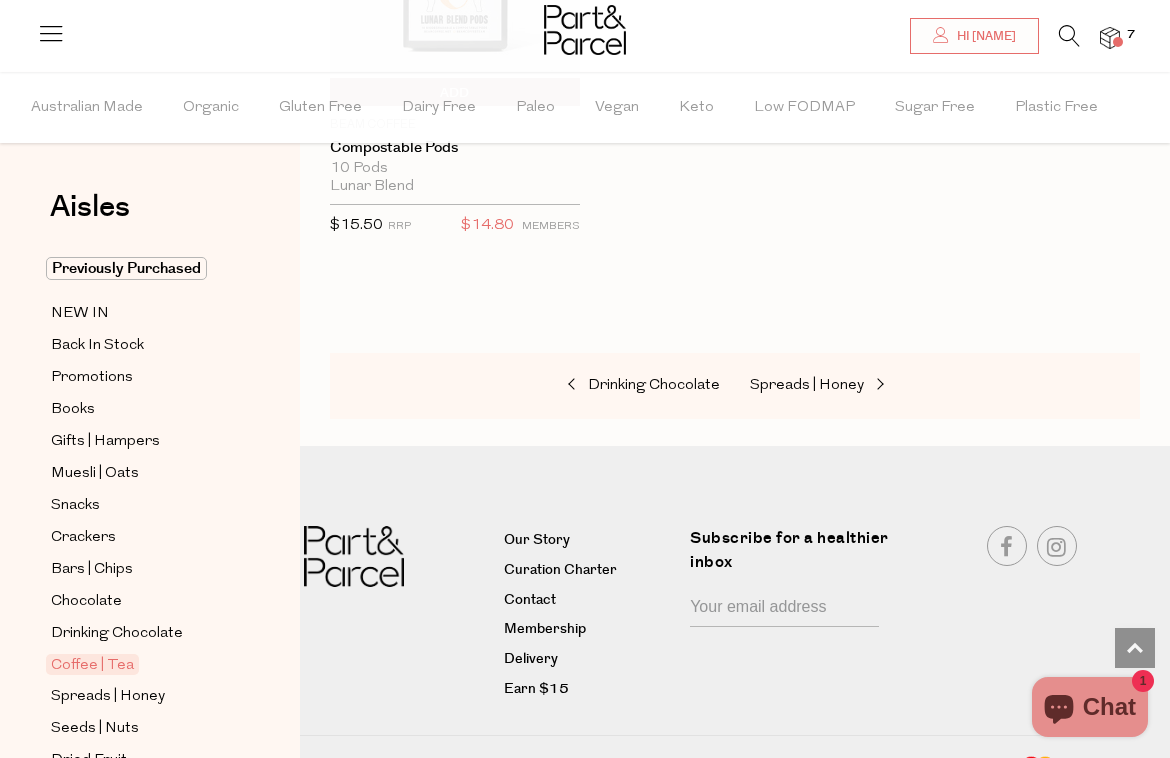 scroll, scrollTop: 13990, scrollLeft: 0, axis: vertical 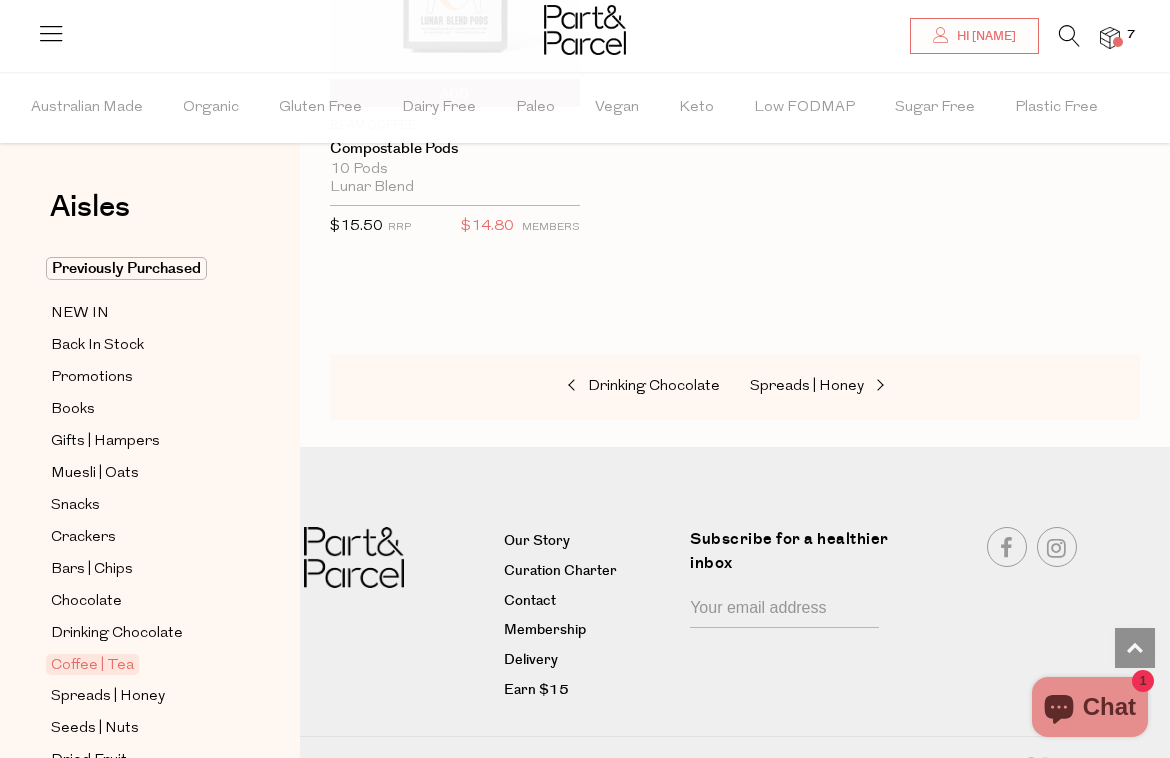 click at bounding box center [1069, 36] 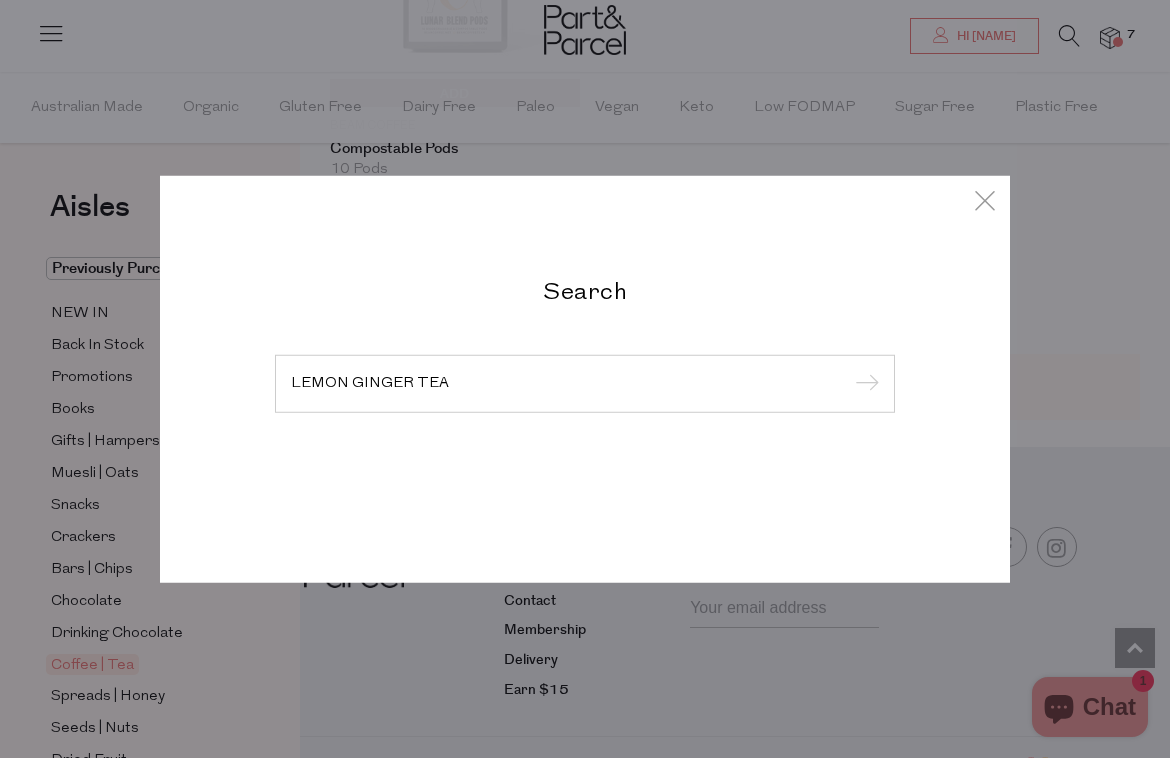 type on "LEMON GINGER TEA" 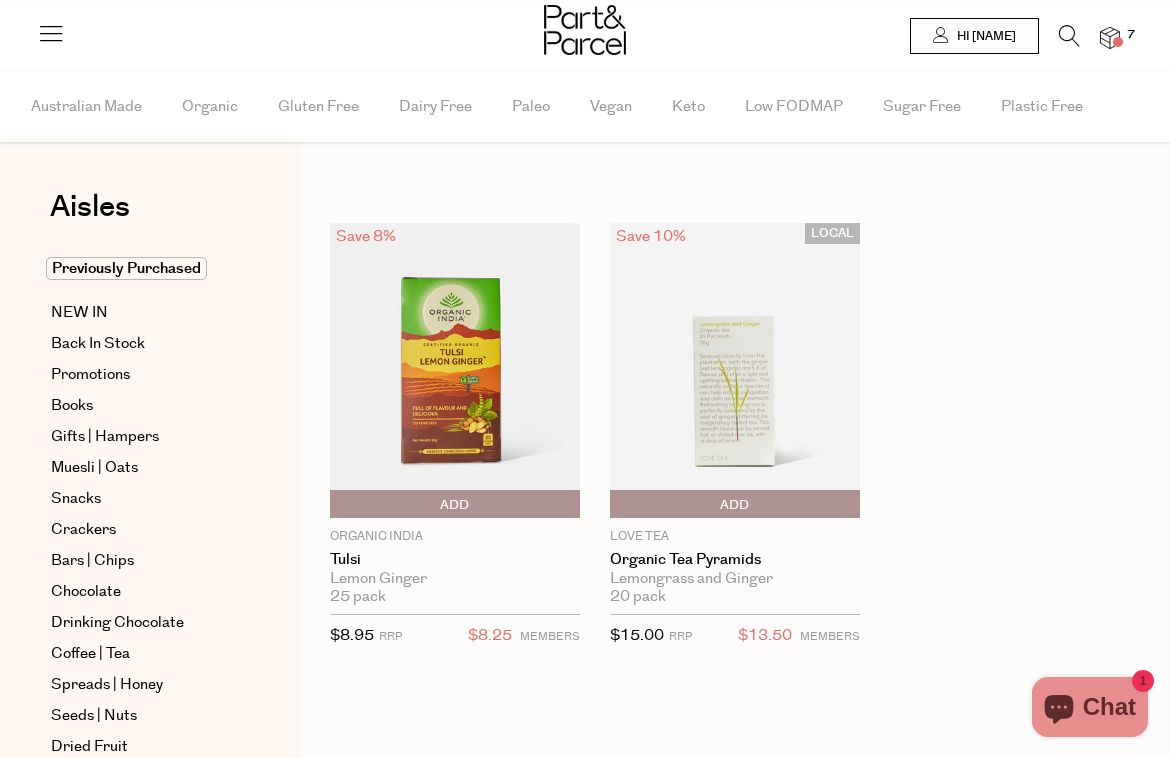 scroll, scrollTop: 0, scrollLeft: 0, axis: both 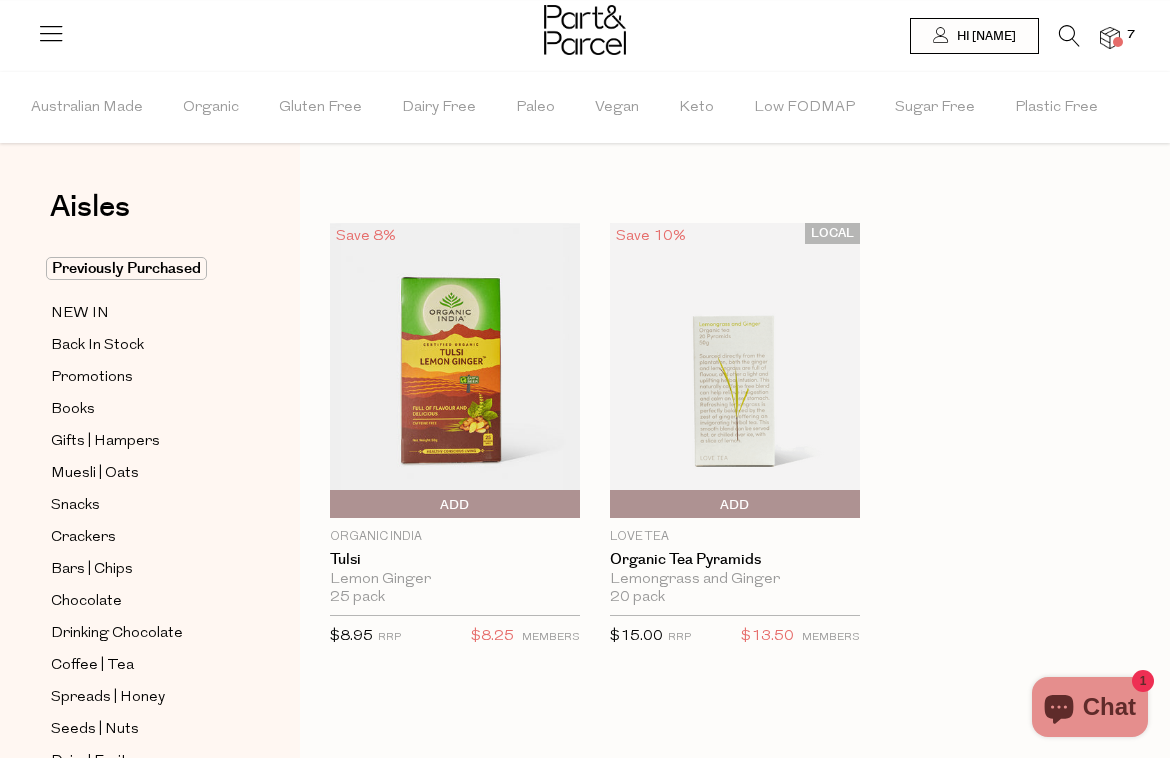 click at bounding box center (1110, 38) 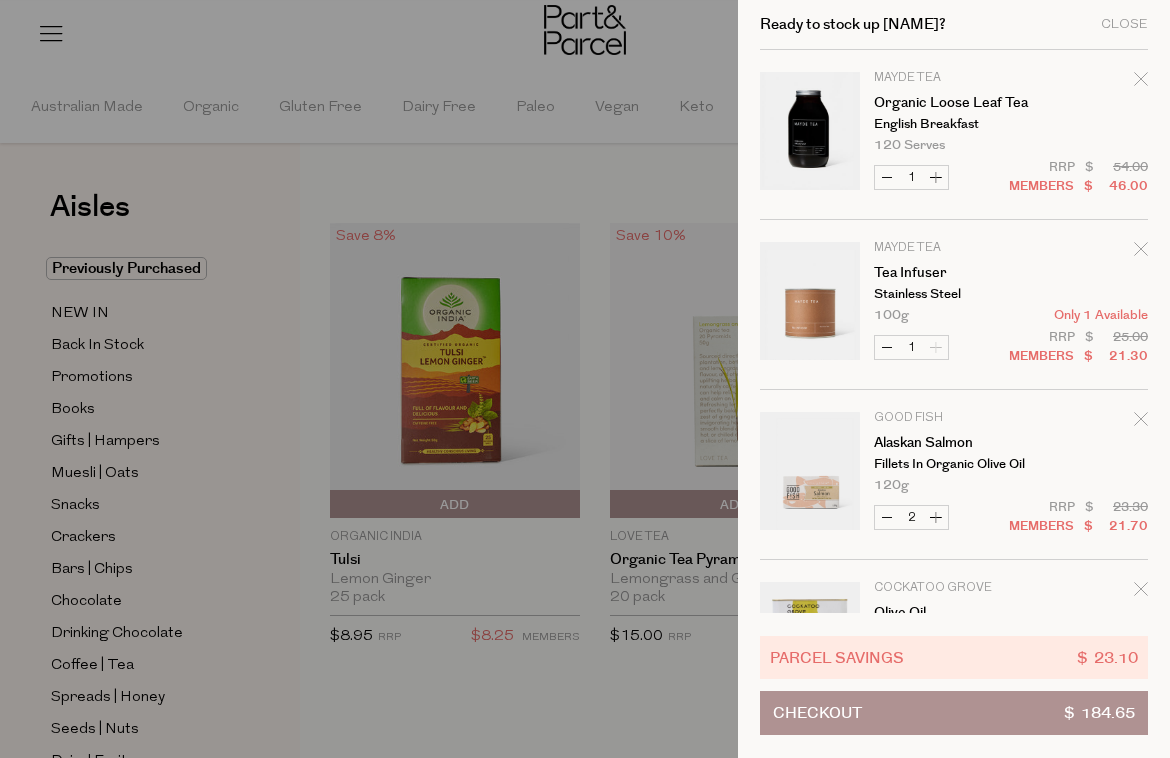 scroll, scrollTop: 0, scrollLeft: 0, axis: both 